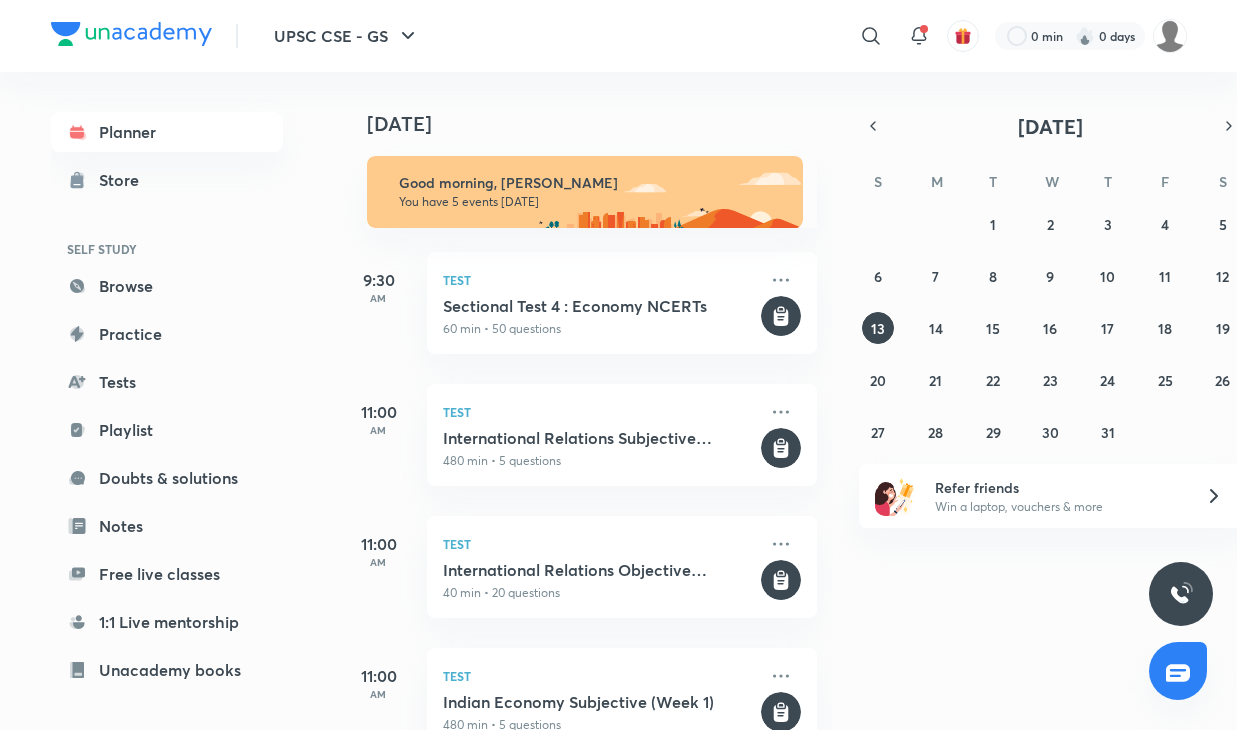 scroll, scrollTop: 0, scrollLeft: 0, axis: both 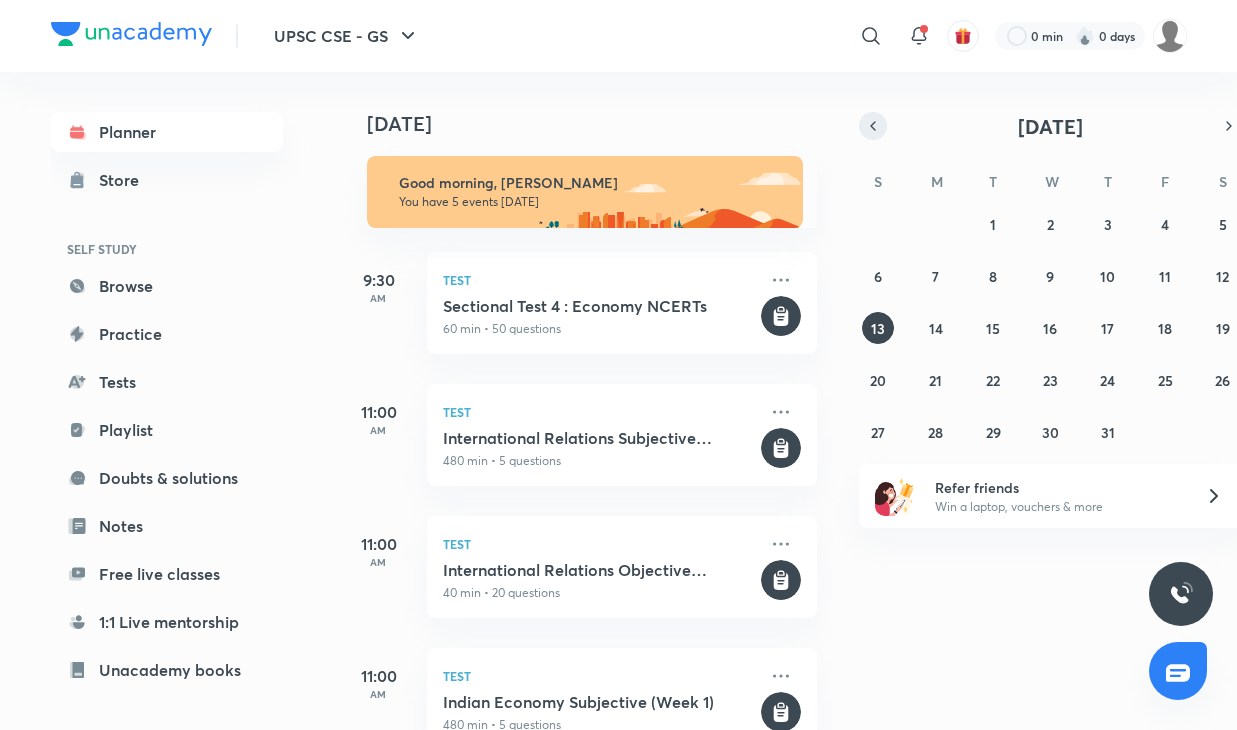 click 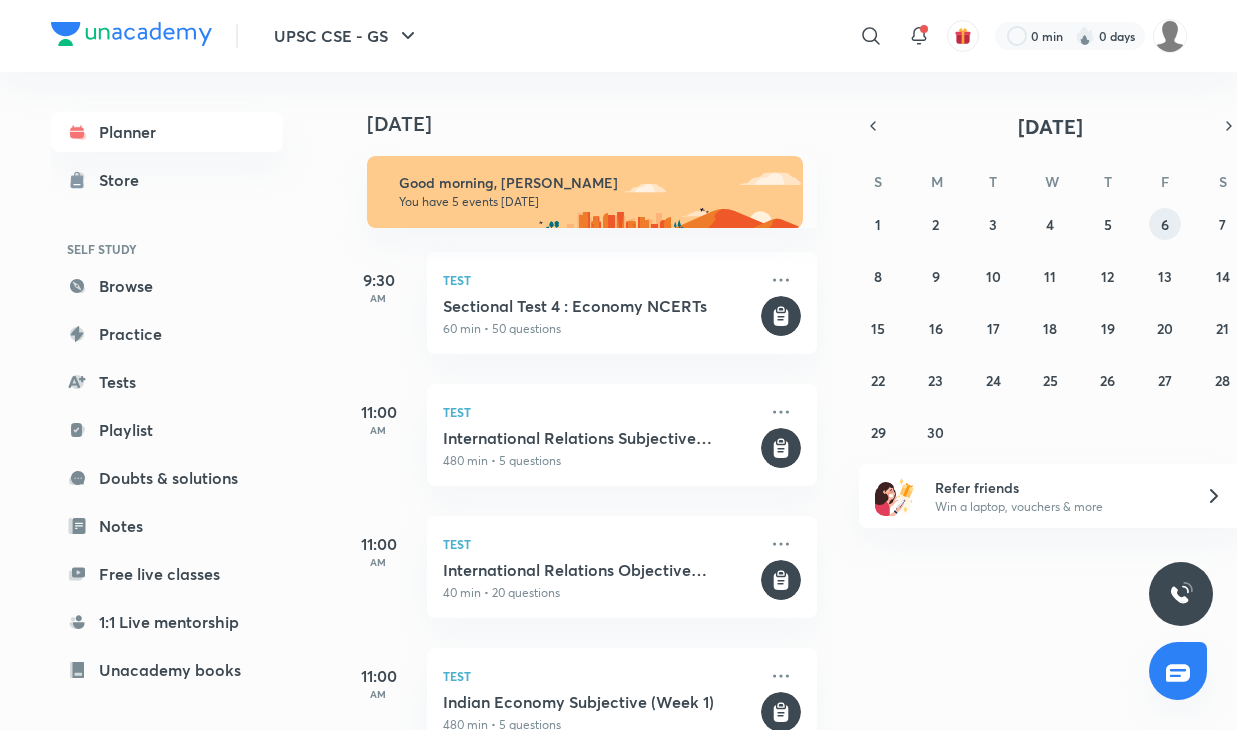 click on "6" at bounding box center [1165, 224] 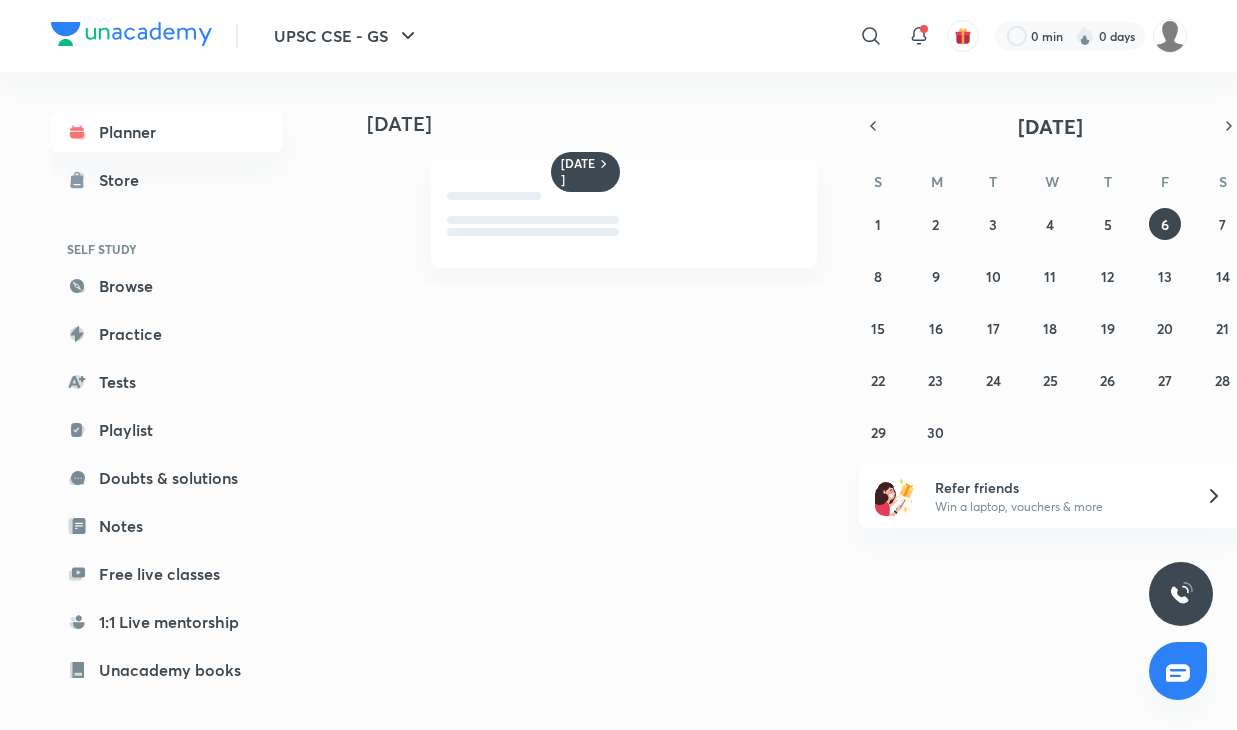click on "1 2 3 4 5 6 7 8 9 10 11 12 13 14 15 16 17 18 19 20 21 22 23 24 25 26 27 28 29 30 1 2 3 4 5" at bounding box center [1051, 328] 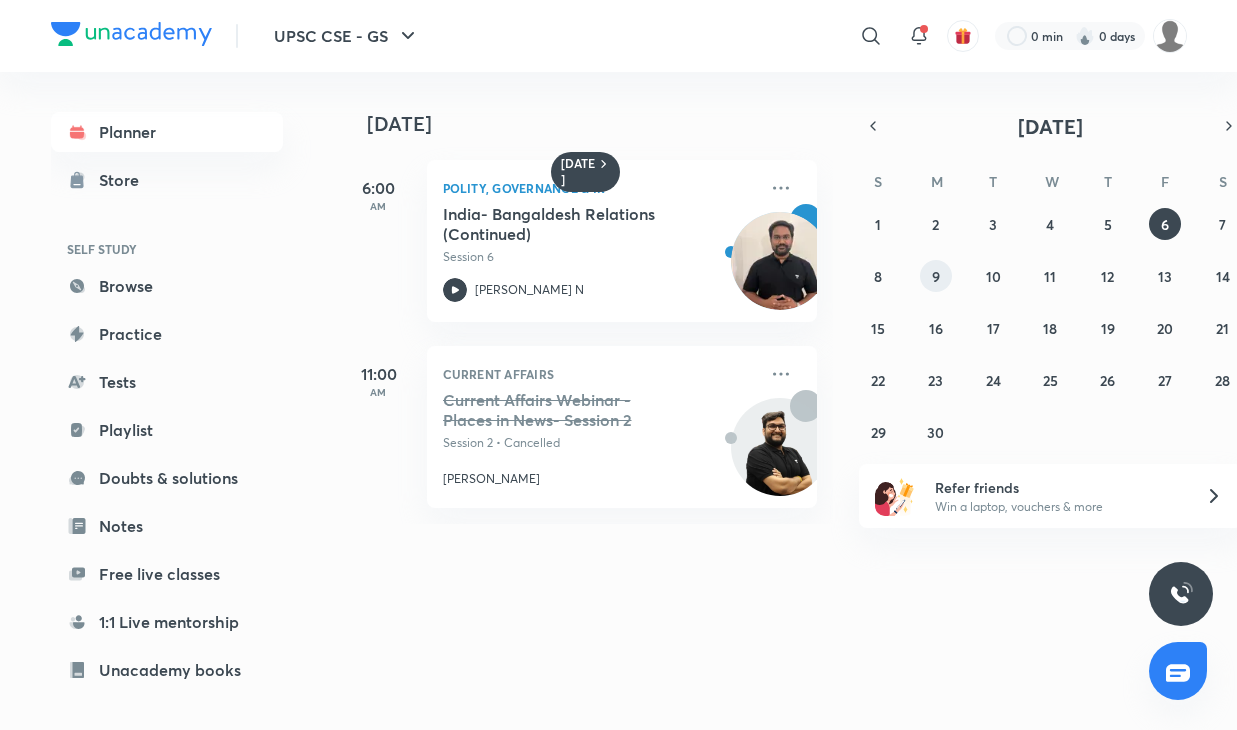 click on "9" at bounding box center [936, 276] 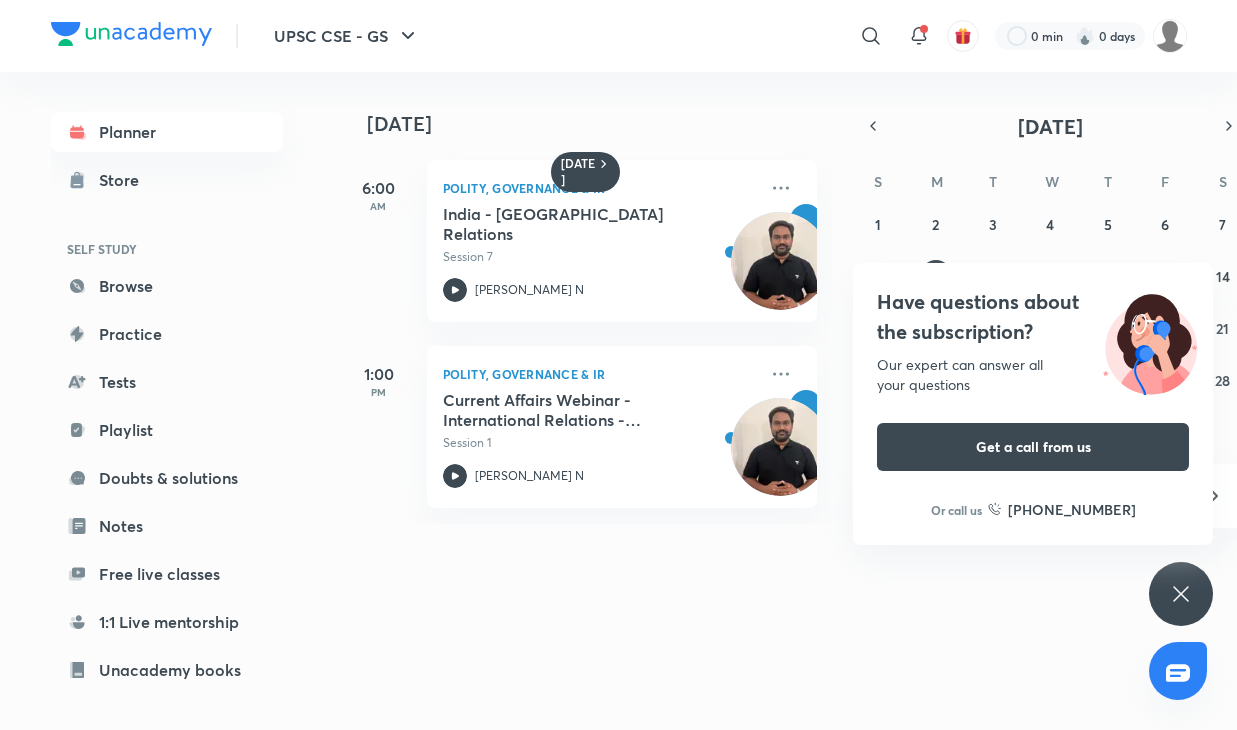click 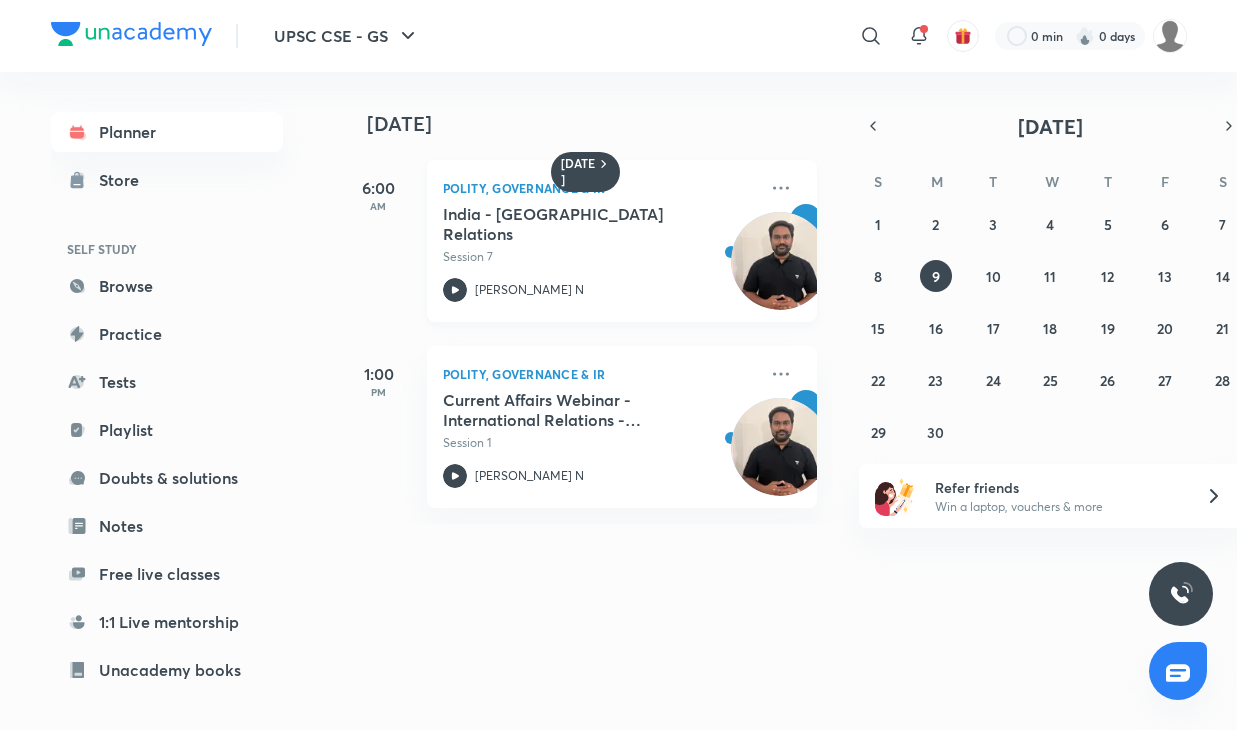 click on "India - [GEOGRAPHIC_DATA] Relations Session 7 [PERSON_NAME]" at bounding box center (600, 253) 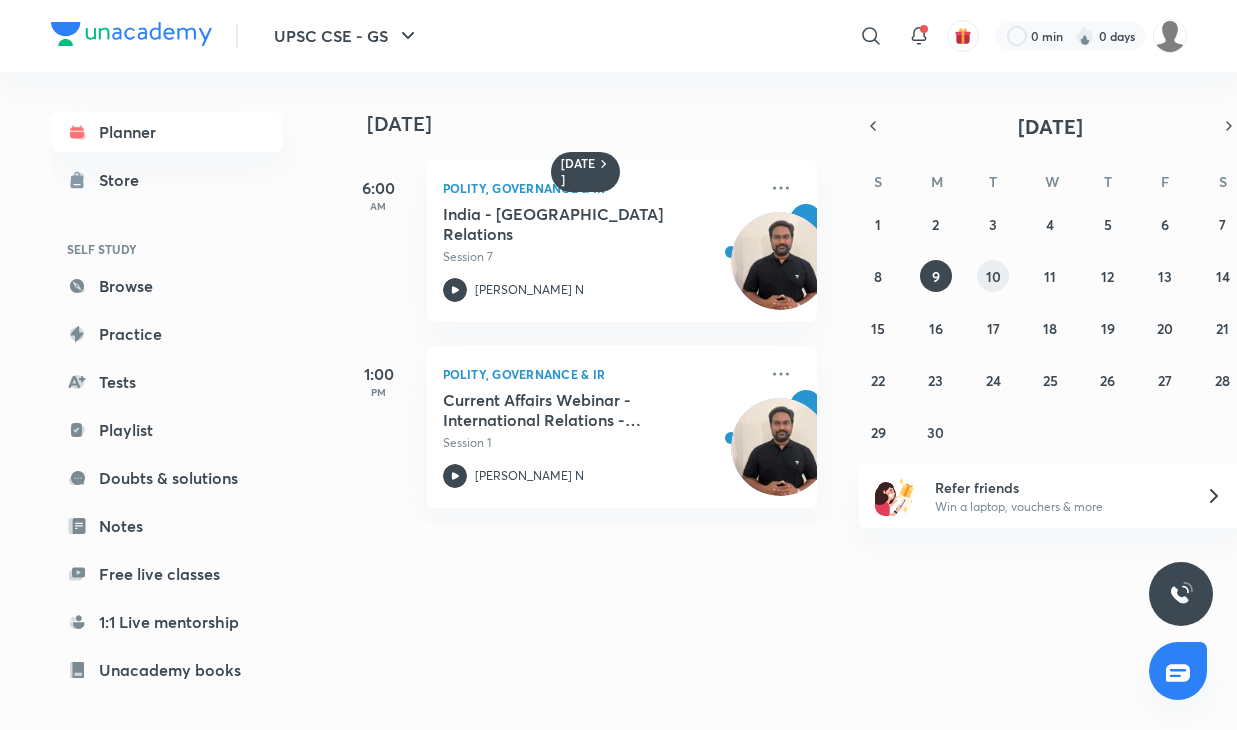click on "10" at bounding box center [993, 276] 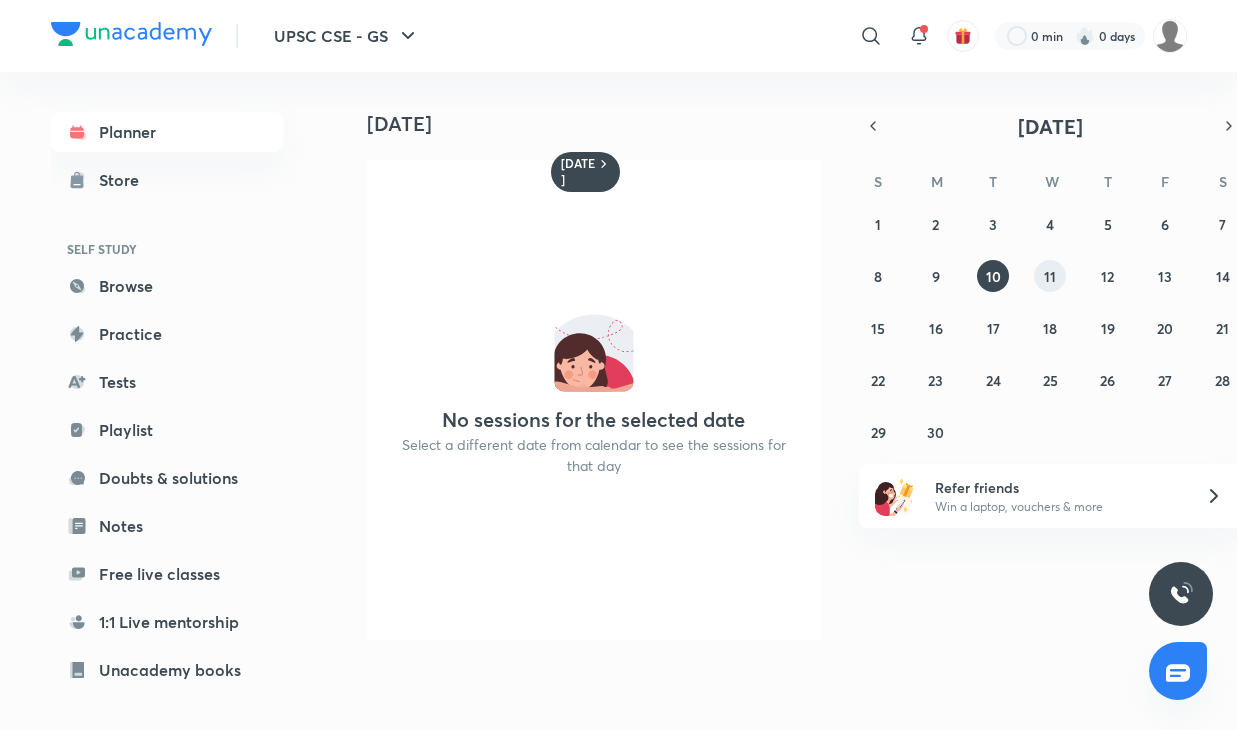 click on "11" at bounding box center (1050, 276) 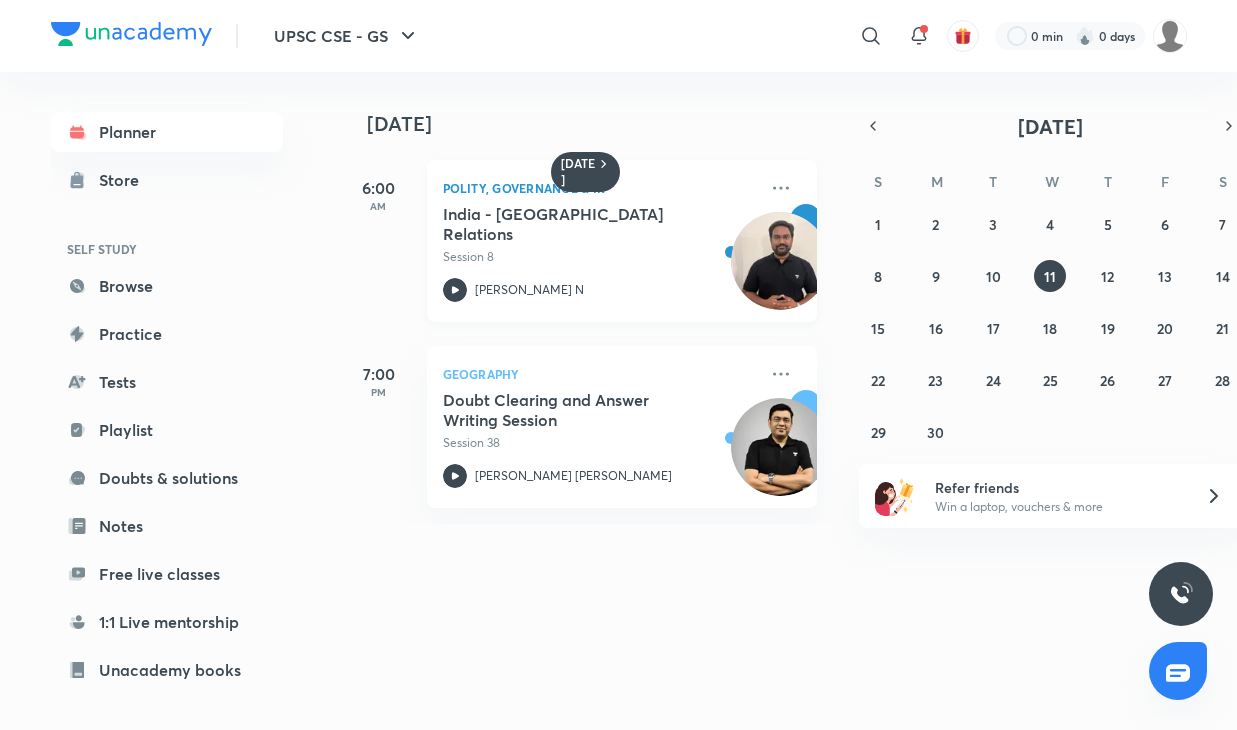 click on "Session 8" at bounding box center (600, 257) 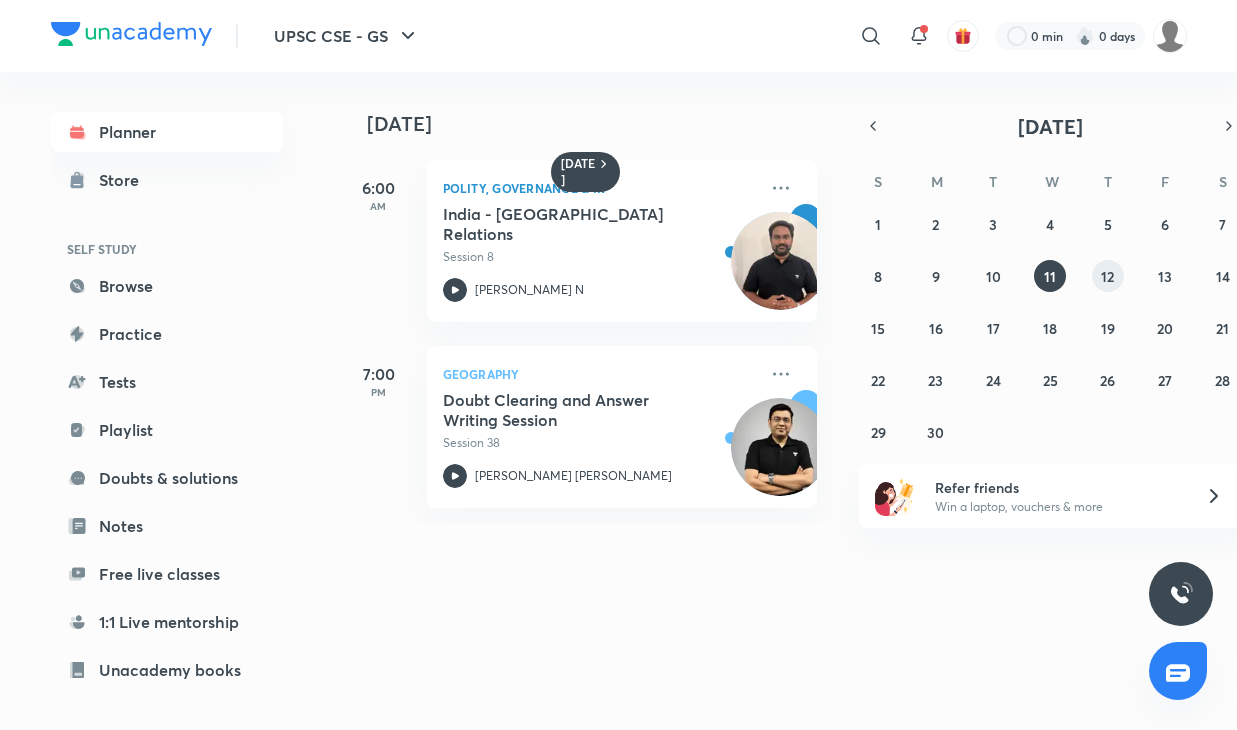 click on "12" at bounding box center [1107, 276] 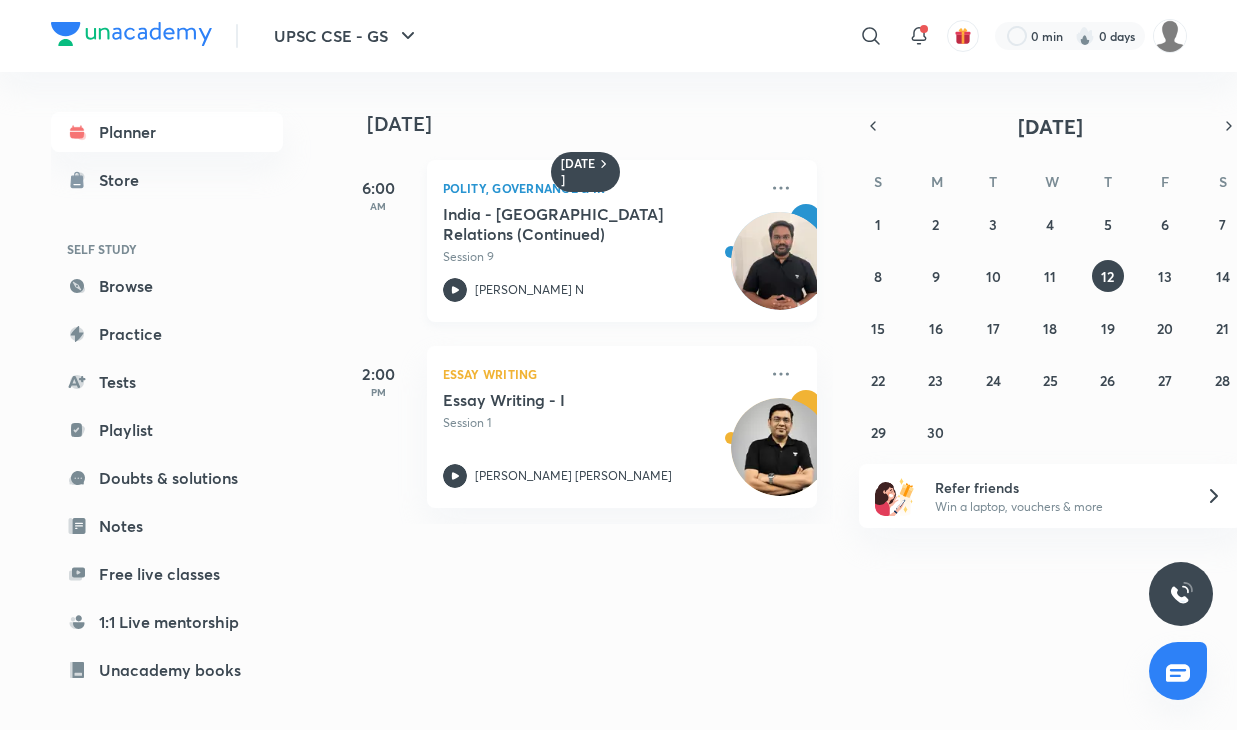 click on "India - [GEOGRAPHIC_DATA] Relations (Continued) Session 9" at bounding box center (600, 235) 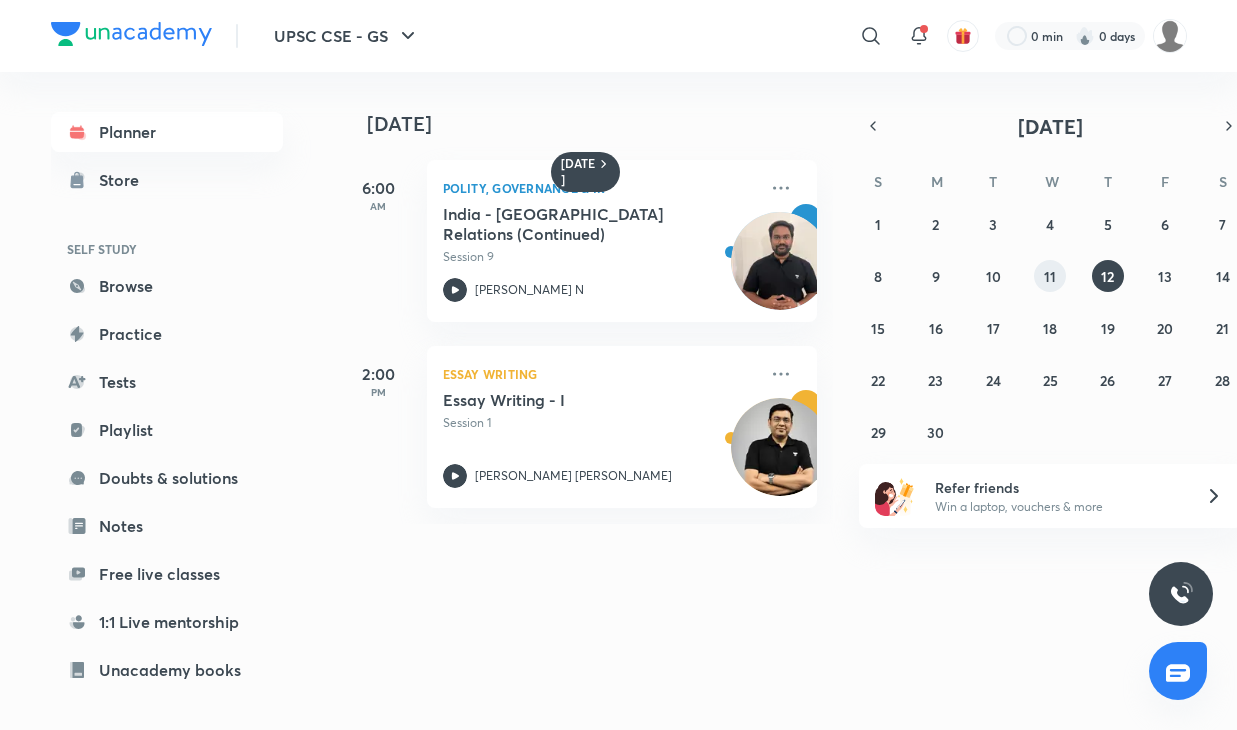 click on "11" at bounding box center [1050, 276] 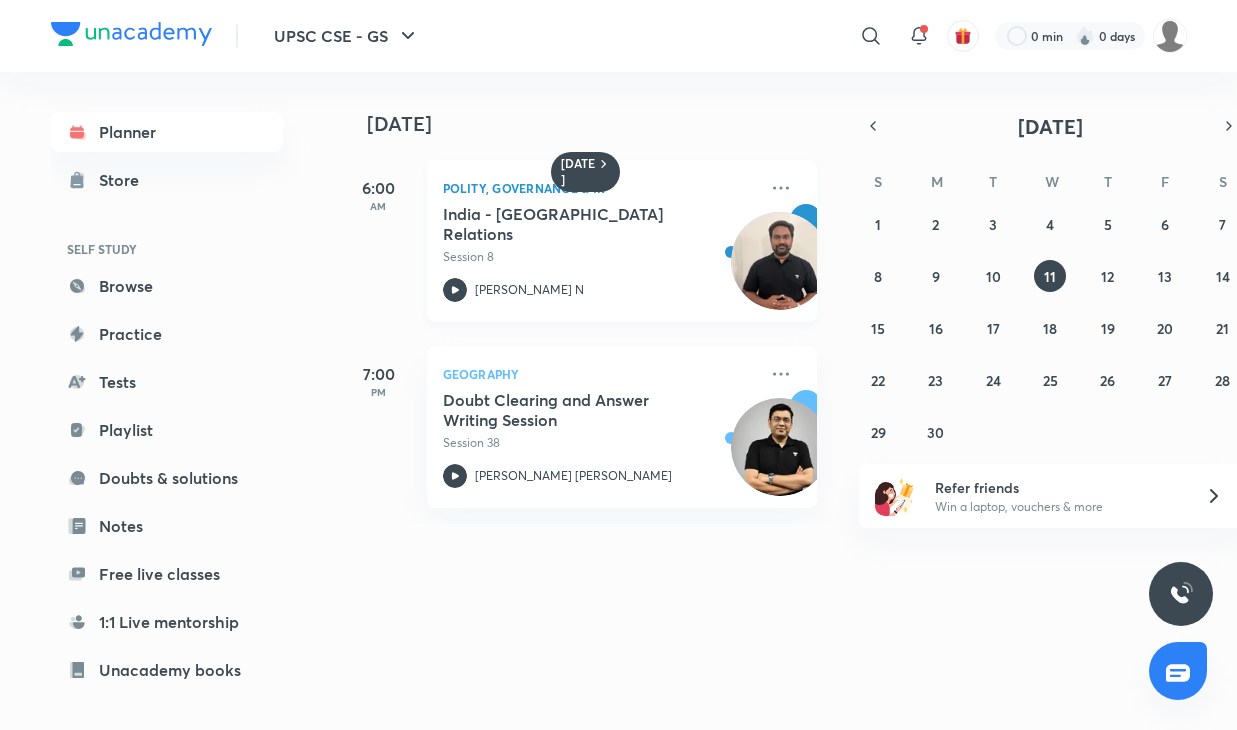 click on "[PERSON_NAME] N" at bounding box center (600, 290) 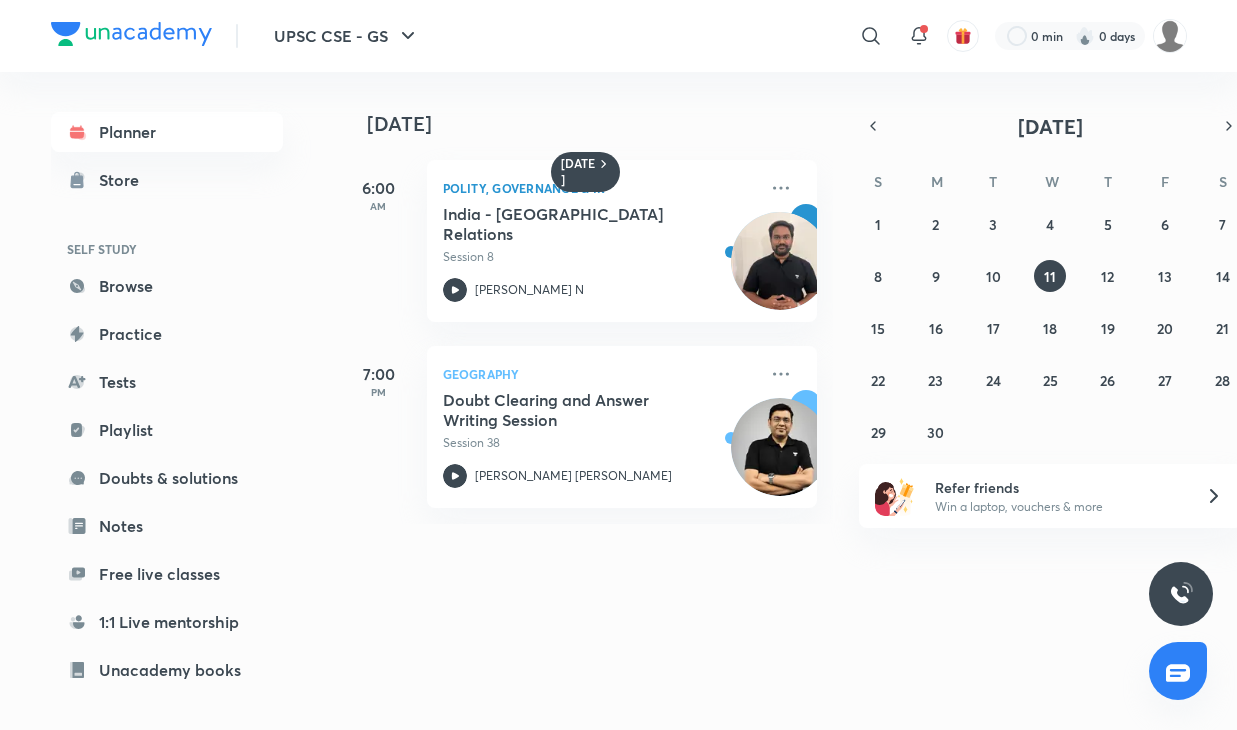 click on "1 2 3 4 5 6 7 8 9 10 11 12 13 14 15 16 17 18 19 20 21 22 23 24 25 26 27 28 29 30 1 2 3 4 5" at bounding box center [1051, 328] 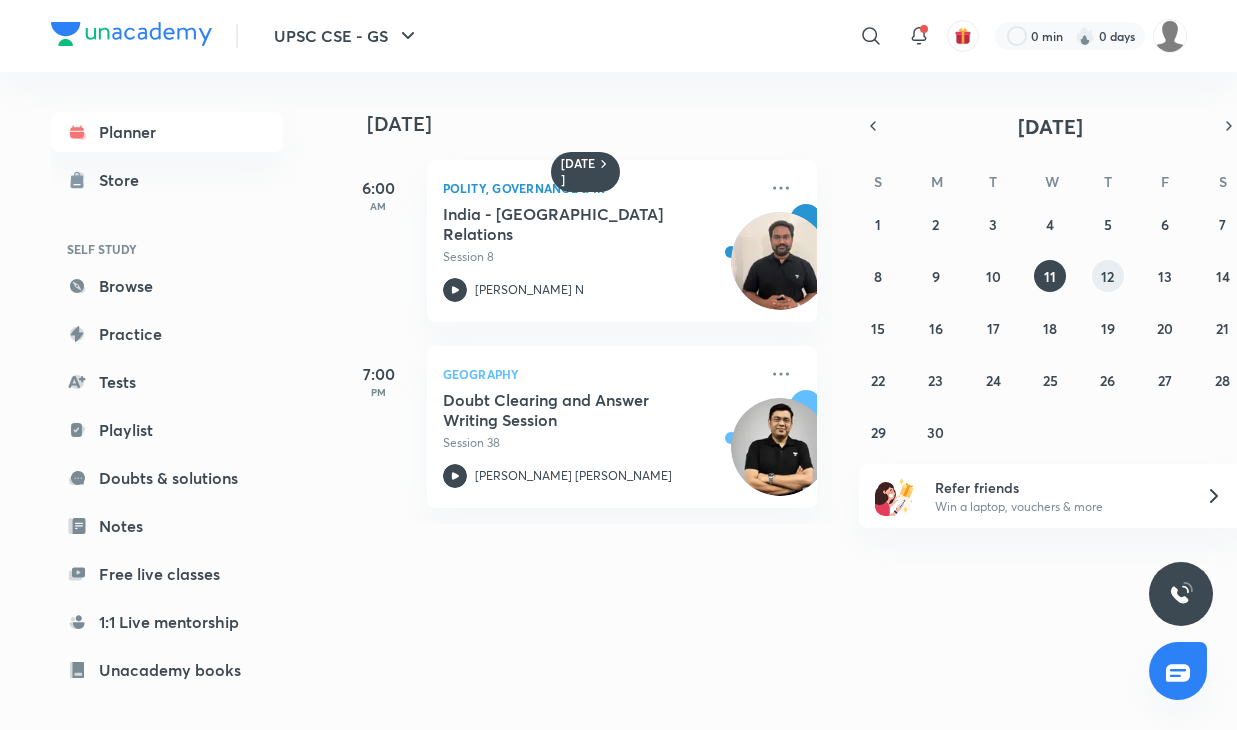 click on "12" at bounding box center [1107, 276] 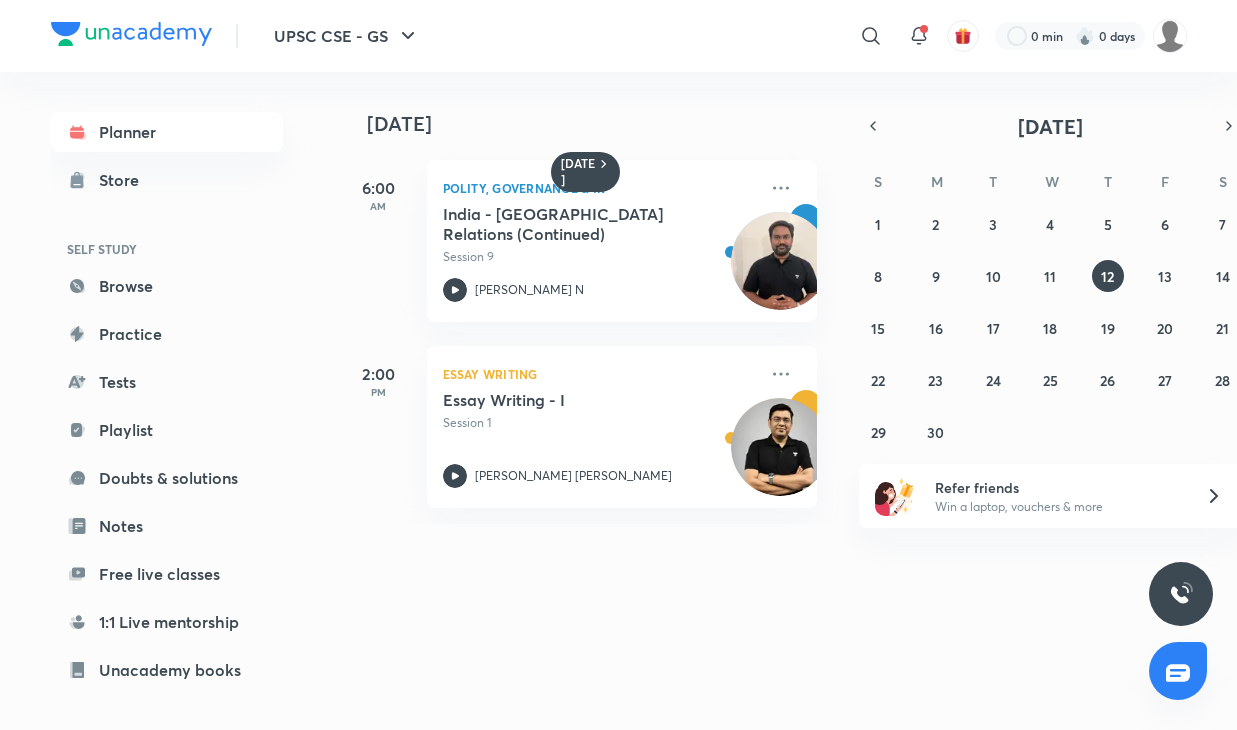 click on "1 2 3 4 5 6 7 8 9 10 11 12 13 14 15 16 17 18 19 20 21 22 23 24 25 26 27 28 29 30 1 2 3 4 5" at bounding box center [1051, 328] 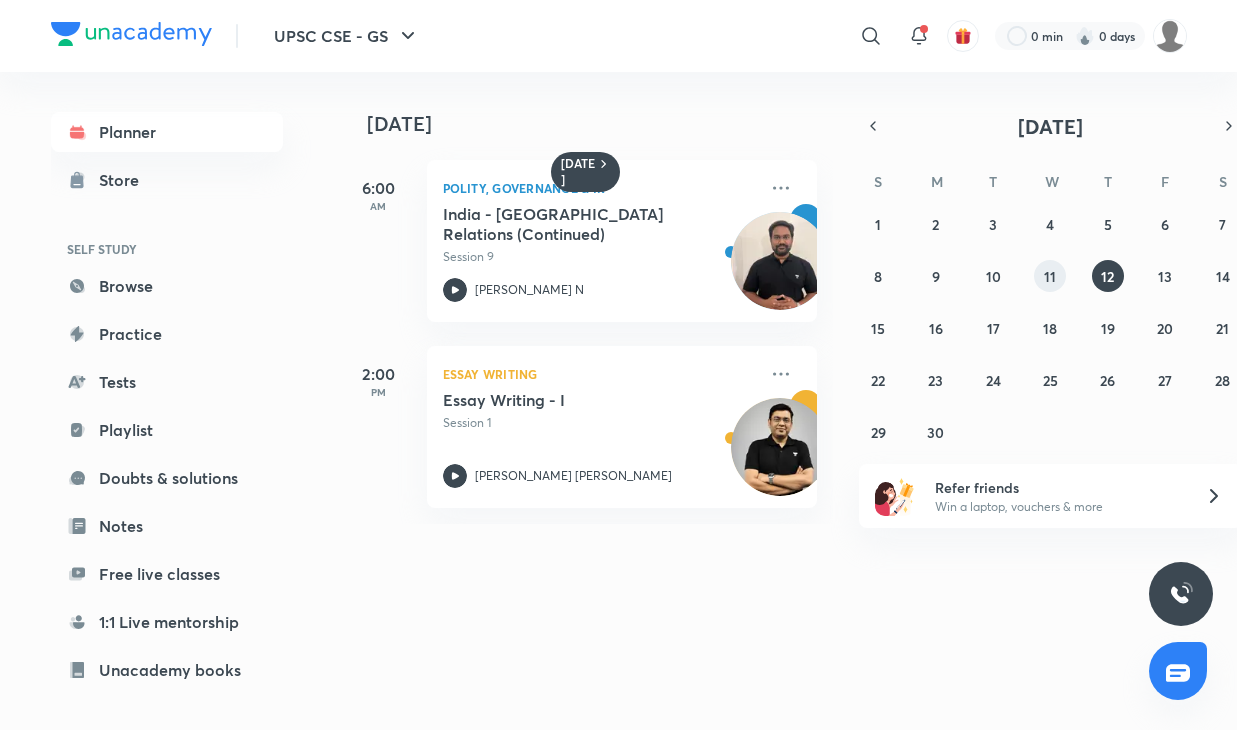 click on "11" at bounding box center [1050, 276] 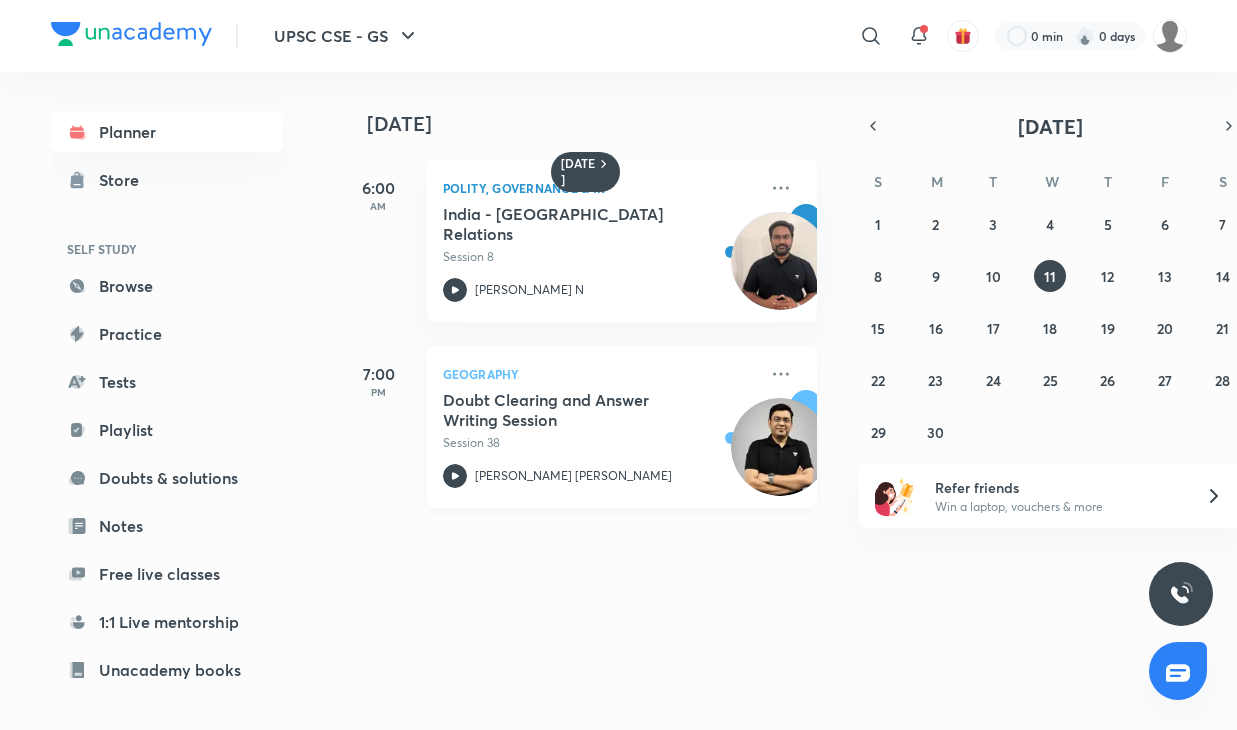 click on "Session 38" at bounding box center (600, 443) 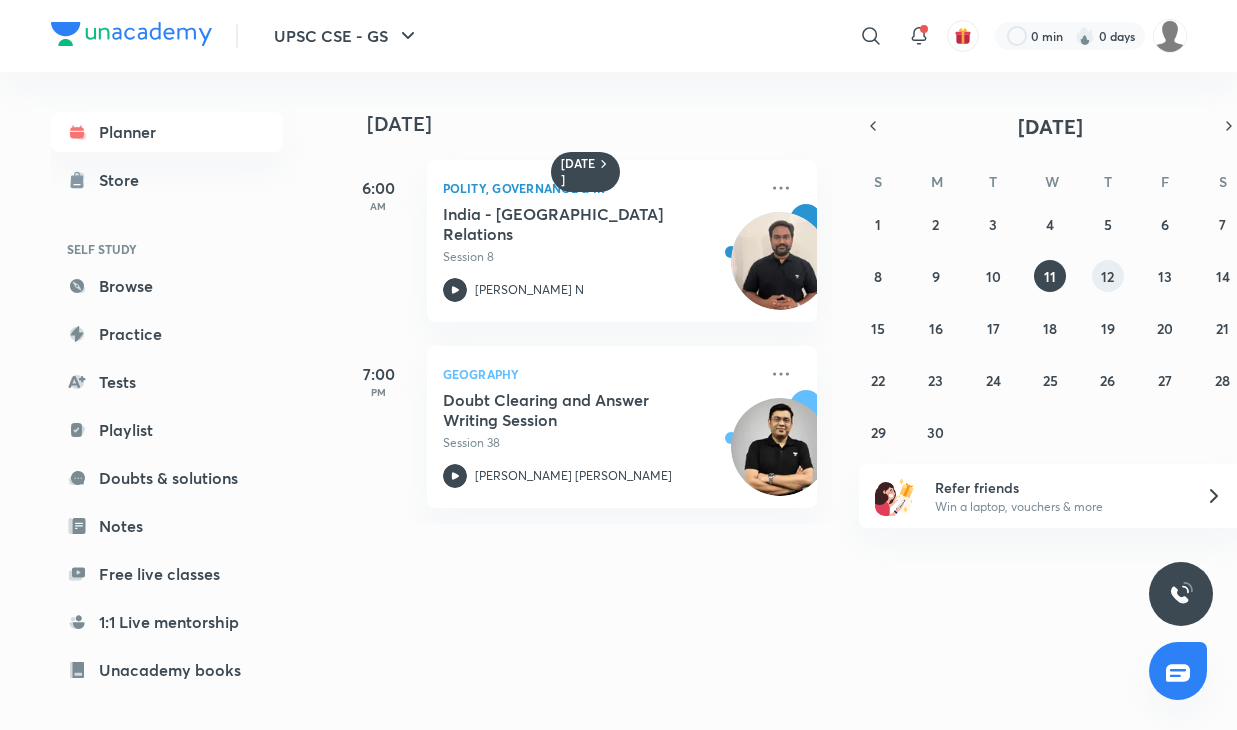 click on "12" at bounding box center (1107, 276) 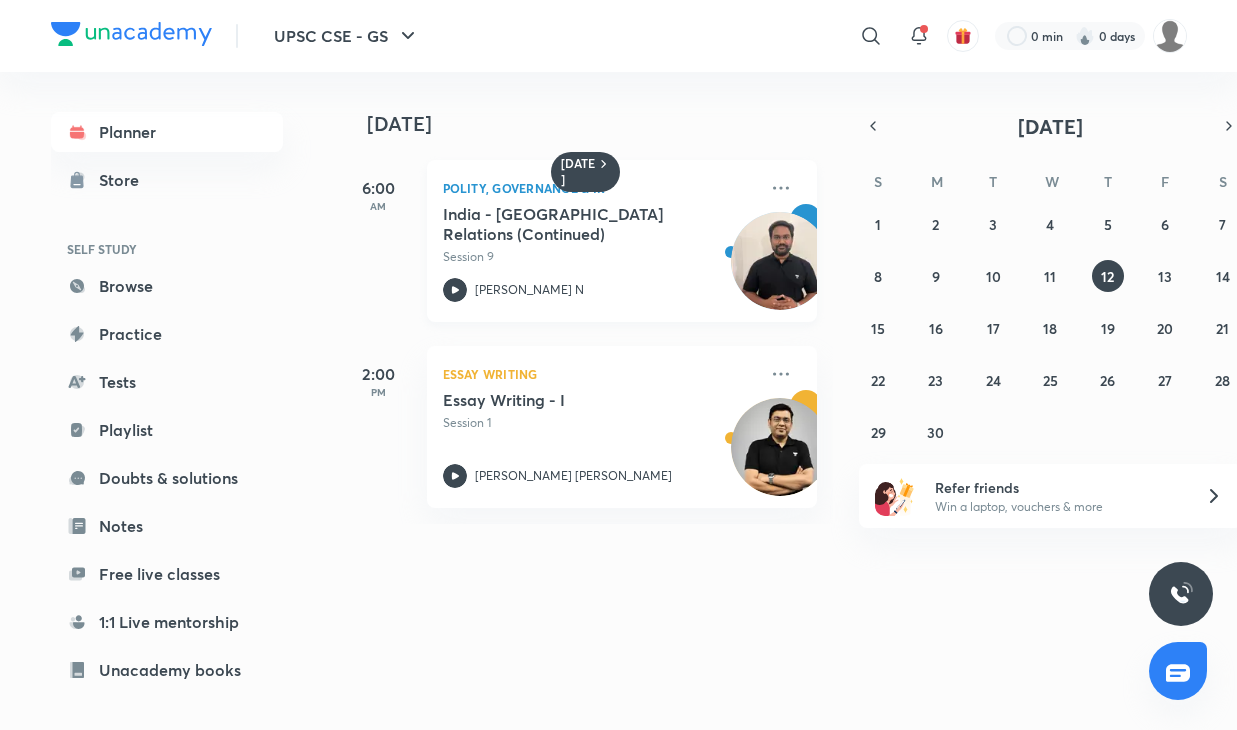 click on "Session 9" at bounding box center [600, 257] 